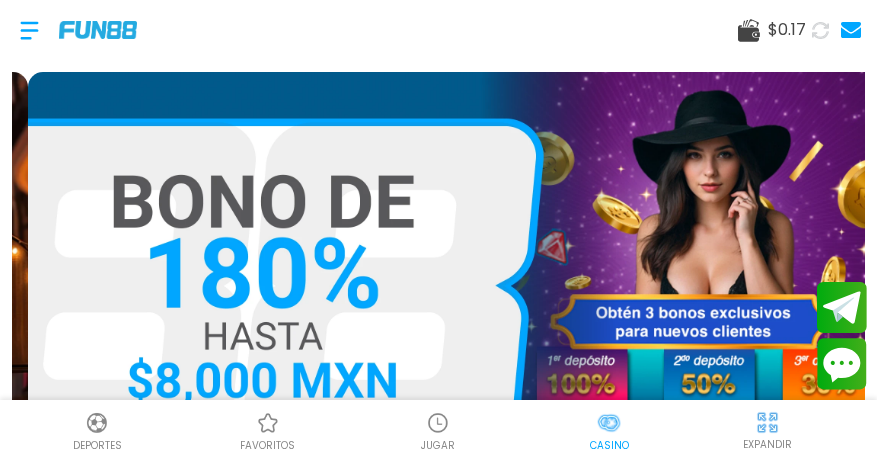 scroll, scrollTop: 0, scrollLeft: 0, axis: both 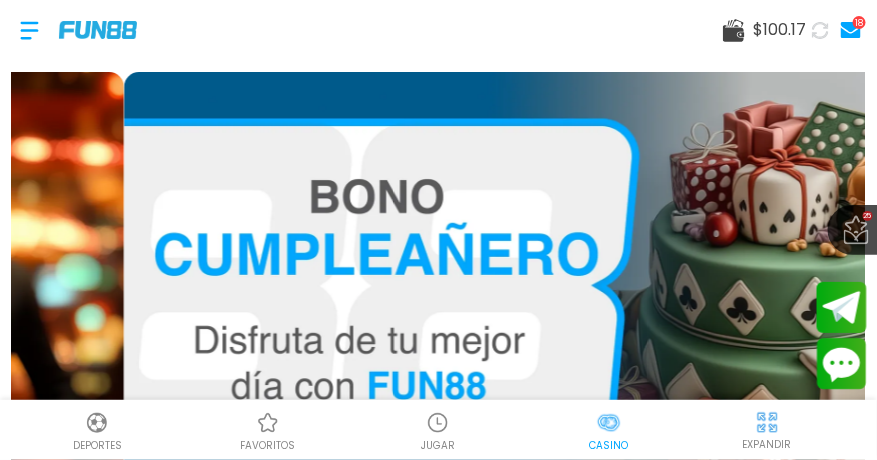 click on "$ 100.17 18" at bounding box center (438, 30) 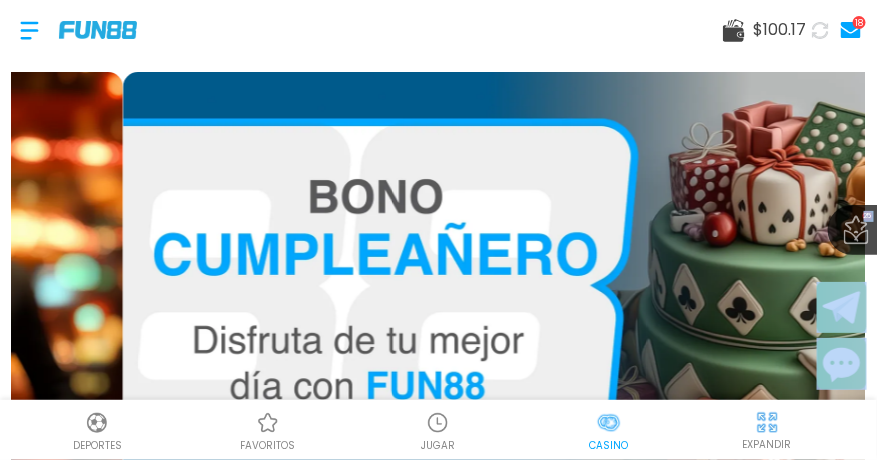 drag, startPoint x: 877, startPoint y: 64, endPoint x: 874, endPoint y: 84, distance: 20.22375 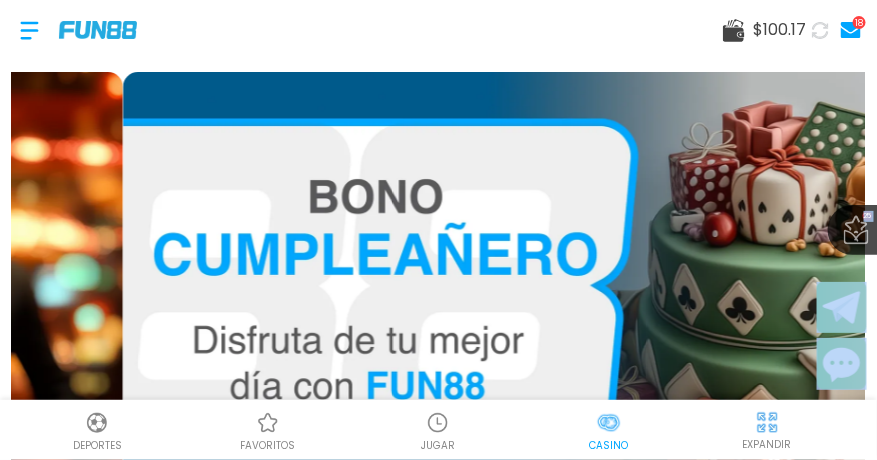 scroll, scrollTop: 804, scrollLeft: 0, axis: vertical 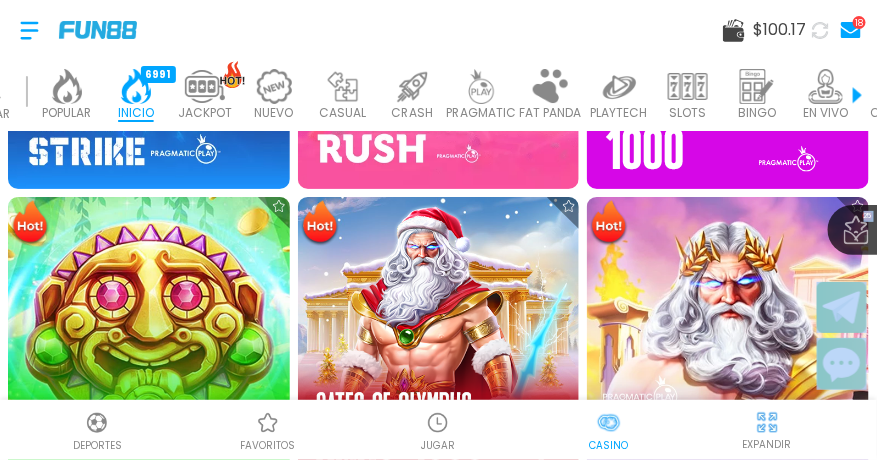 click at bounding box center [268, 423] 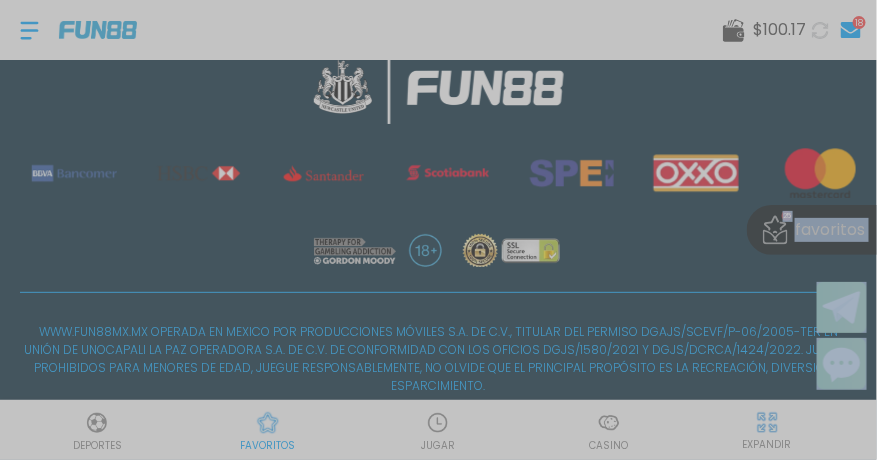 scroll, scrollTop: 984, scrollLeft: 0, axis: vertical 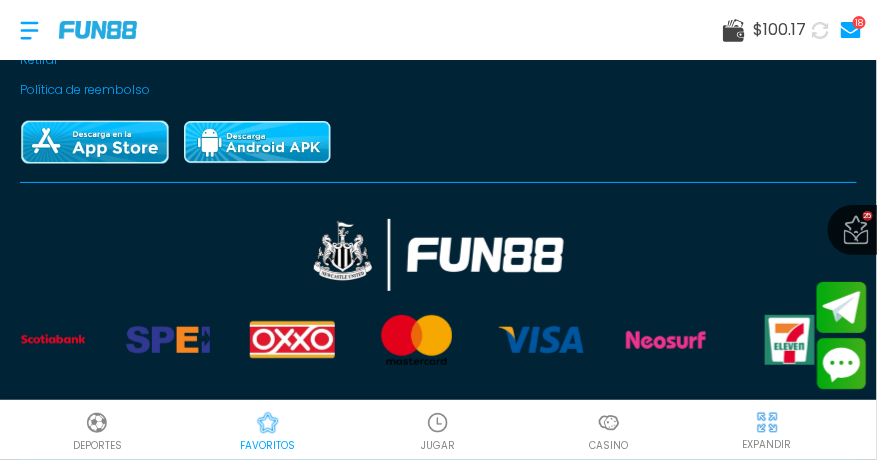 click on "$ 100.17 18 25 favoritos ¡FELICIDADES [USERNAME]! GANADOR DESTACADO DE FUN88, RECIENTEMENTE GANÓ $6,566.200 EN UNA APUESTA DE $200.00 EN Fire Blaze: Green Wizard ¡FELICIDADES [USERNAME]! GANADOR DESTACADO DE FUN88, RECIENTEMENTE GANÓ $2,112.00 EN UNA APUESTA DE $8.00 EN Fire Blaze: Green Wizard  ¡FELICIDADES [USERNAME]! GANADOR DESTACADO DE FUN88, RECIENTEMENTE GANÓ $7,337.20 EN UNA APUESTA DE $400.00 EN Sugar Rush Buscar POPULAR 40 INICIO 6991 JACKPOT 133 NUEVO 979 CASUAL 17 CRASH 35 PRAGMATIC 492 FAT PANDA 9 PLAYTECH 41 SLOTS 6059 BINGO 143 EN VIVO 849 CARTAS 197 OTROS 334 $ 809,241 Información Sobre Nosotros Términos y condiciones Juego Responsable Aviso de privacidad y cookies del sitio Programa de afiliación Mecánica de apuestas Condiciones de apuesta Nuestras Secciones Deportes Juegos popular inicio jackpot nuevo casual crash pragmatic fat panda playtech slots bingo en vivo cartas otros Promociones Patrocinadoras Ayuda Preguntas frecuentes Depósito Retirar Política de reembolso Contacto Contacto" at bounding box center (438, 230) 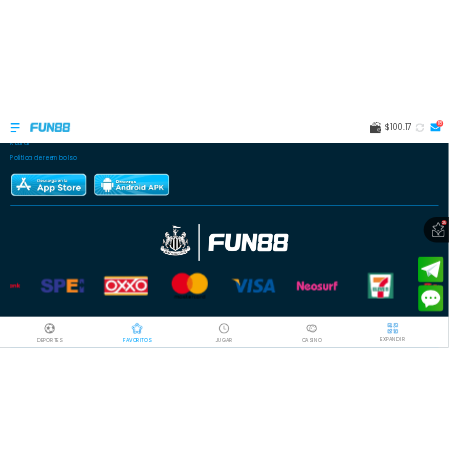 scroll, scrollTop: 3134, scrollLeft: 0, axis: vertical 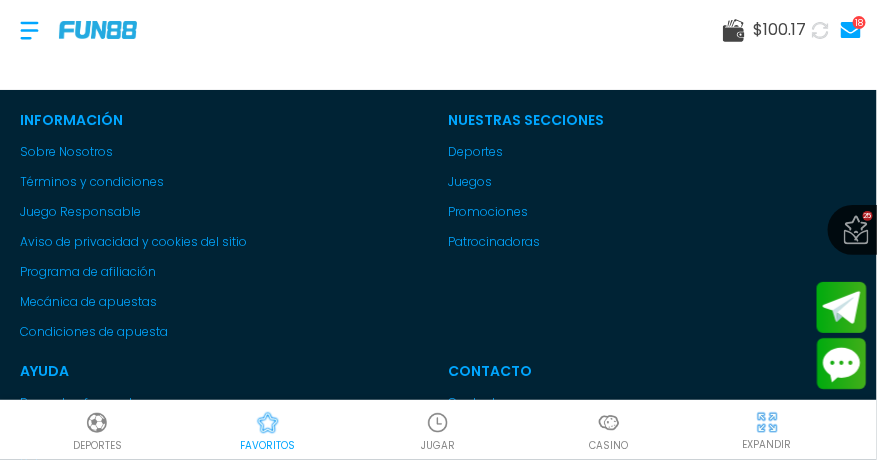 click on "$ 100.17 18" at bounding box center (438, 30) 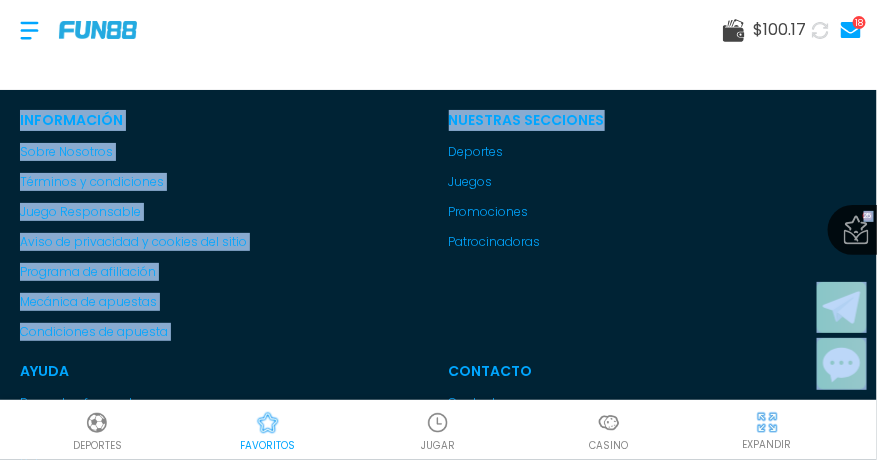 click on "Información Sobre Nosotros Términos y condiciones Juego Responsable Aviso de privacidad y cookies del sitio Programa de afiliación Mecánica de apuestas Condiciones de apuesta Nuestras Secciones Deportes Juegos popular inicio jackpot nuevo casual crash pragmatic fat panda playtech slots bingo en vivo cartas otros Promociones Patrocinadoras Ayuda Preguntas frecuentes Depósito Retirar Política de reembolso Contacto Contacto" at bounding box center (438, 306) 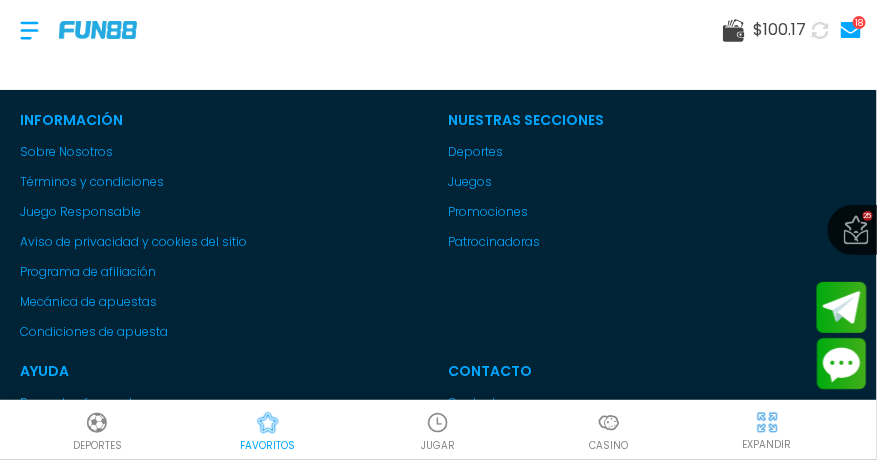 drag, startPoint x: 861, startPoint y: 105, endPoint x: 865, endPoint y: 91, distance: 14.56022 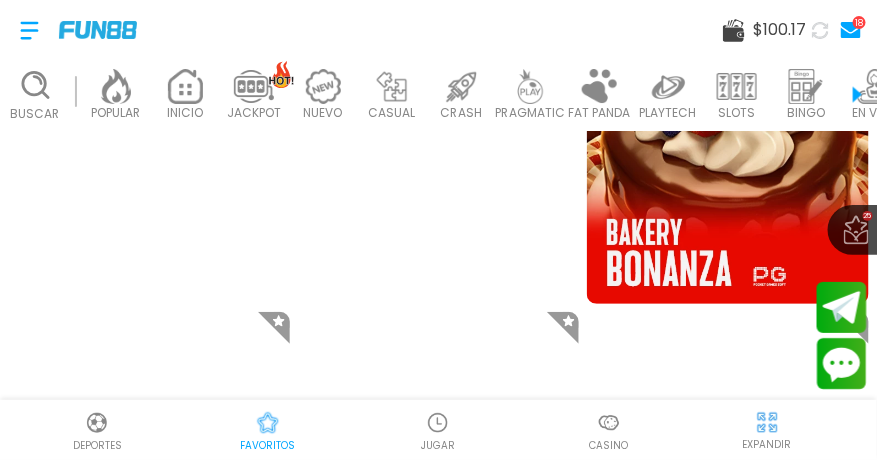 scroll, scrollTop: 0, scrollLeft: 0, axis: both 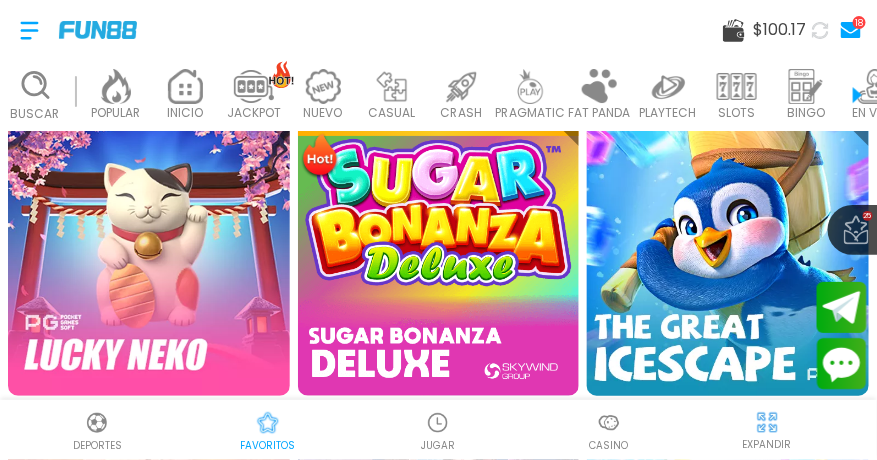 click at bounding box center [728, 255] 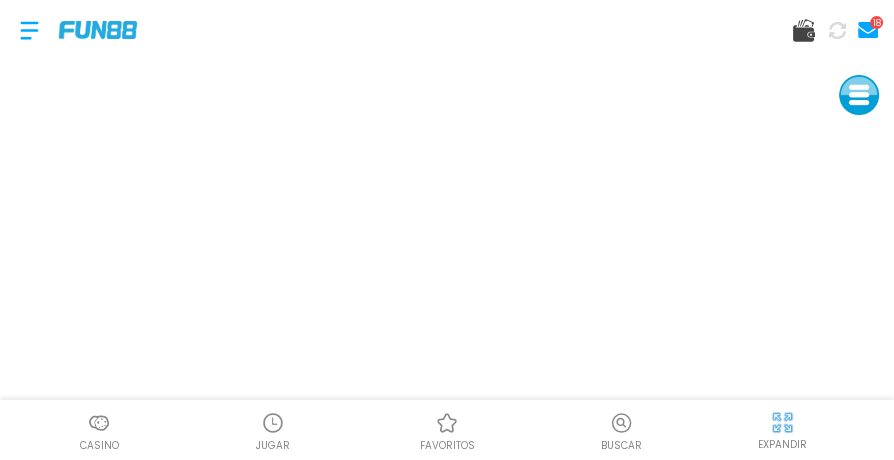 click at bounding box center [99, 423] 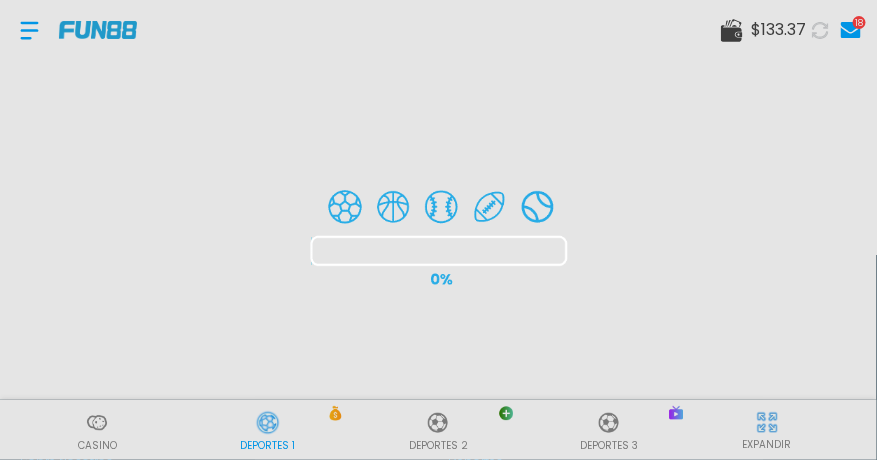 click at bounding box center (438, 230) 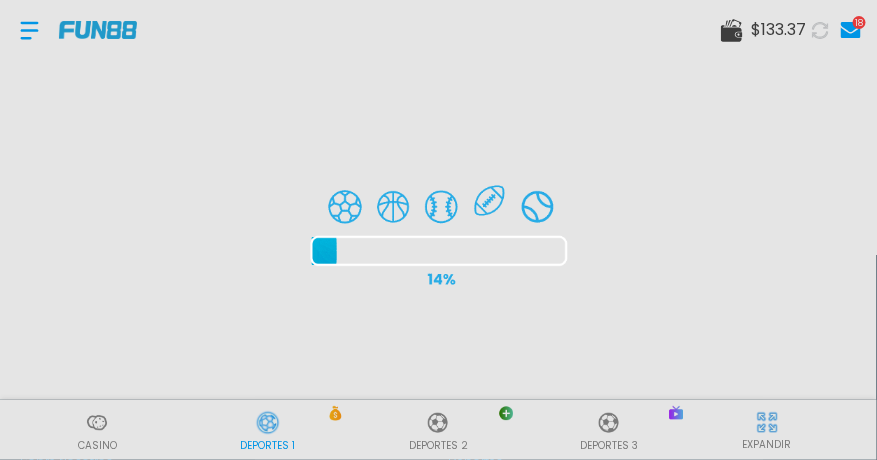 click at bounding box center [438, 230] 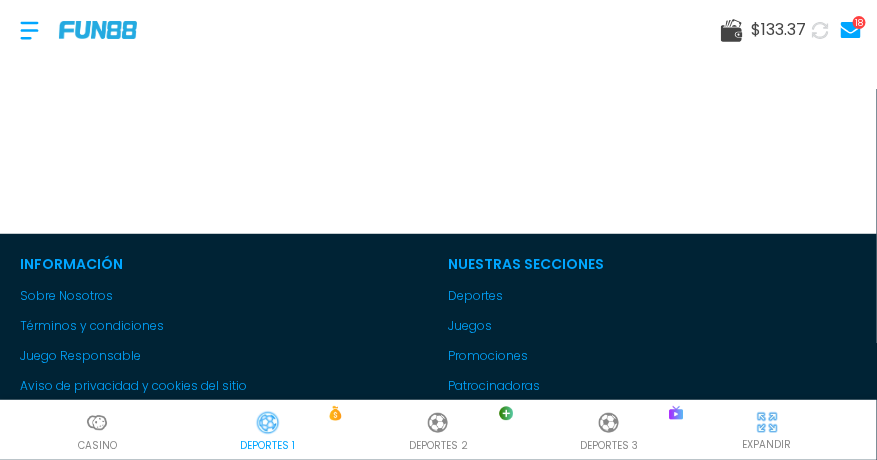 scroll, scrollTop: 58, scrollLeft: 0, axis: vertical 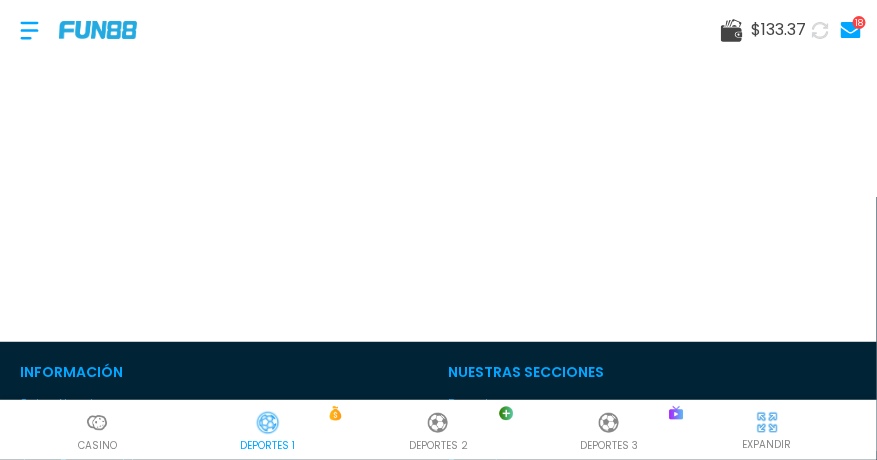 click at bounding box center [97, 423] 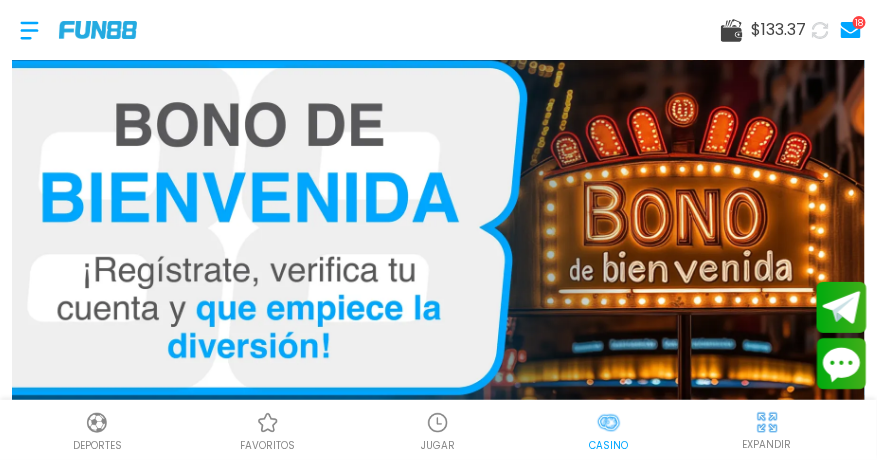 scroll, scrollTop: 0, scrollLeft: 0, axis: both 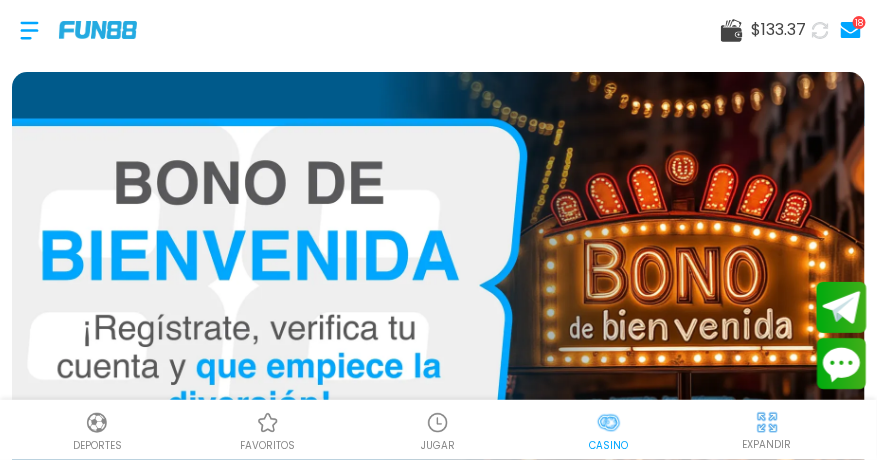 click at bounding box center (268, 423) 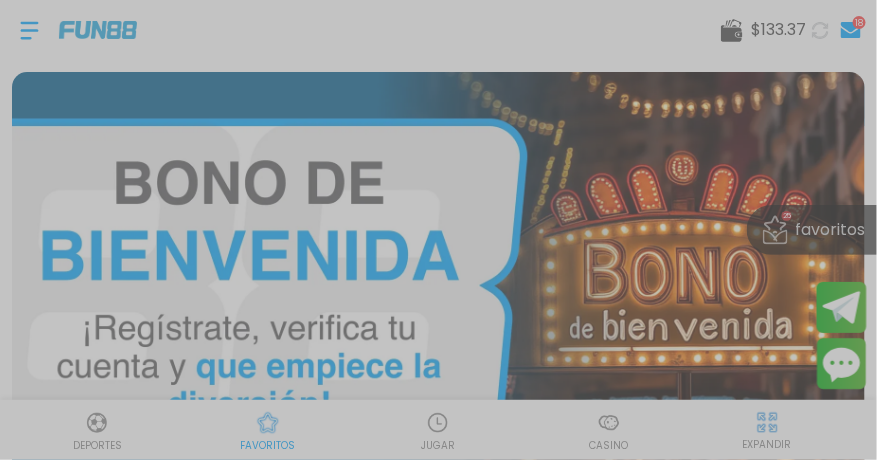 scroll, scrollTop: 0, scrollLeft: 0, axis: both 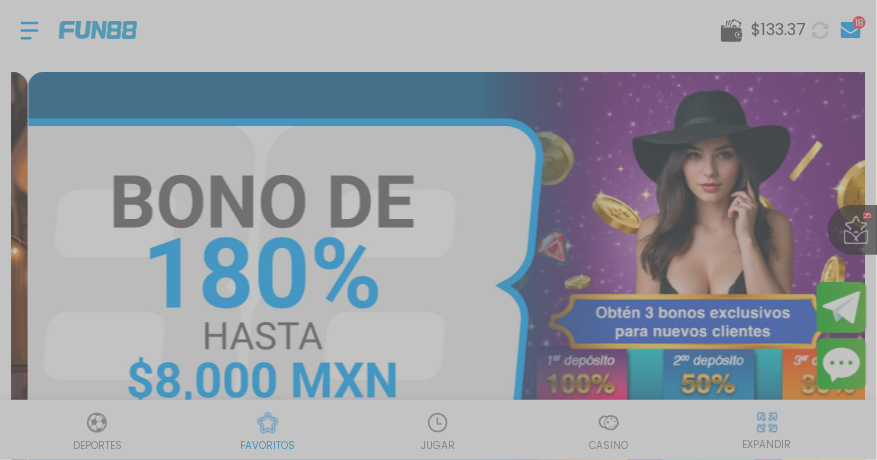 drag, startPoint x: 869, startPoint y: 79, endPoint x: 884, endPoint y: 153, distance: 75.50497 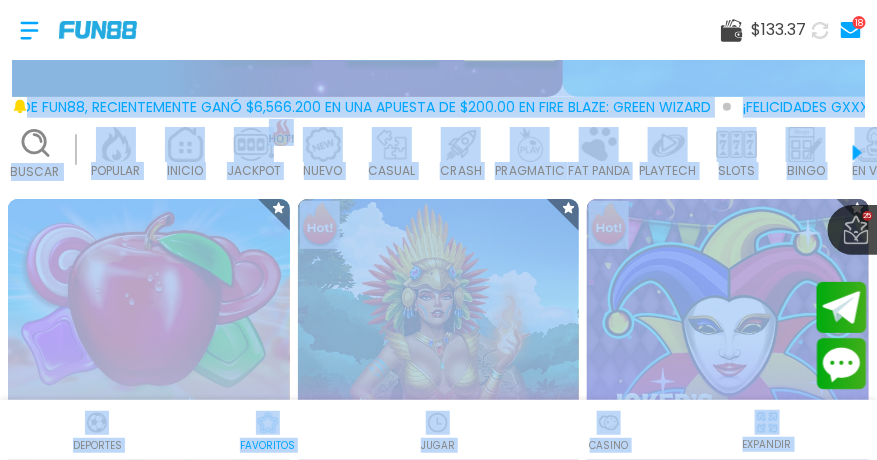 scroll, scrollTop: 804, scrollLeft: 0, axis: vertical 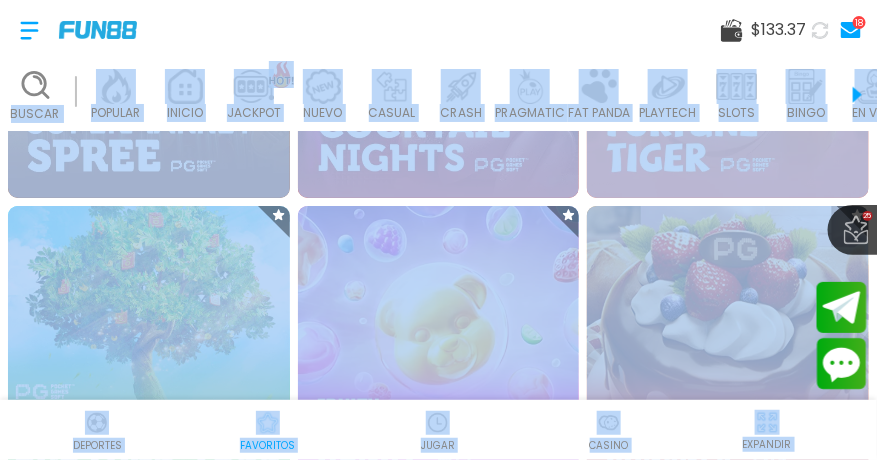 click at bounding box center [149, 347] 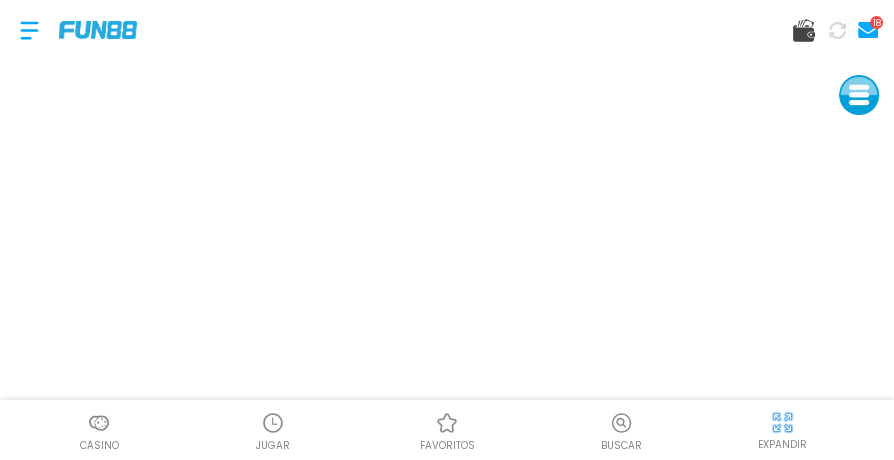 click at bounding box center (99, 423) 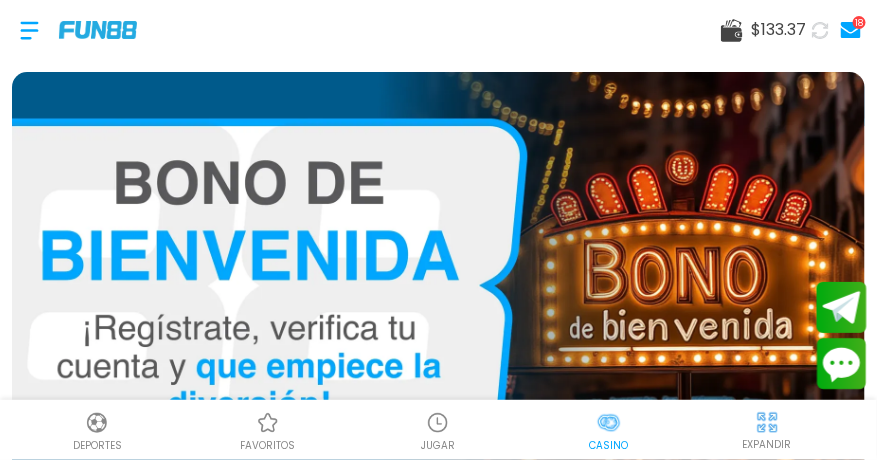 scroll, scrollTop: 0, scrollLeft: 49, axis: horizontal 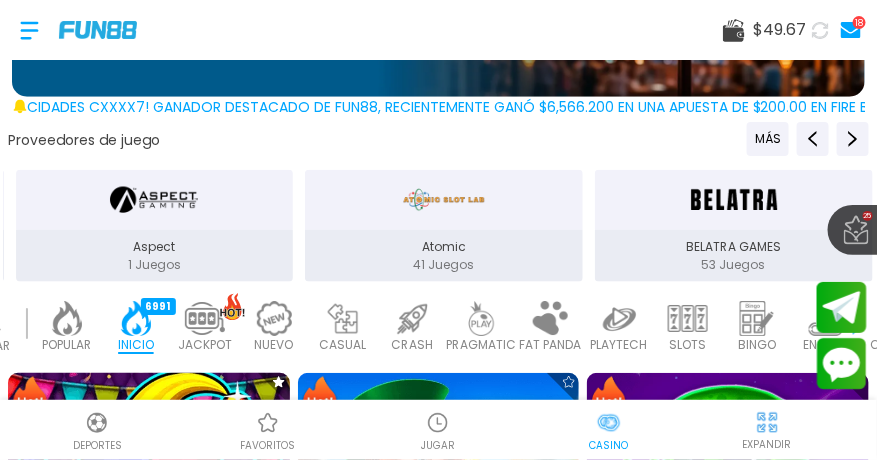 click at bounding box center [149, 514] 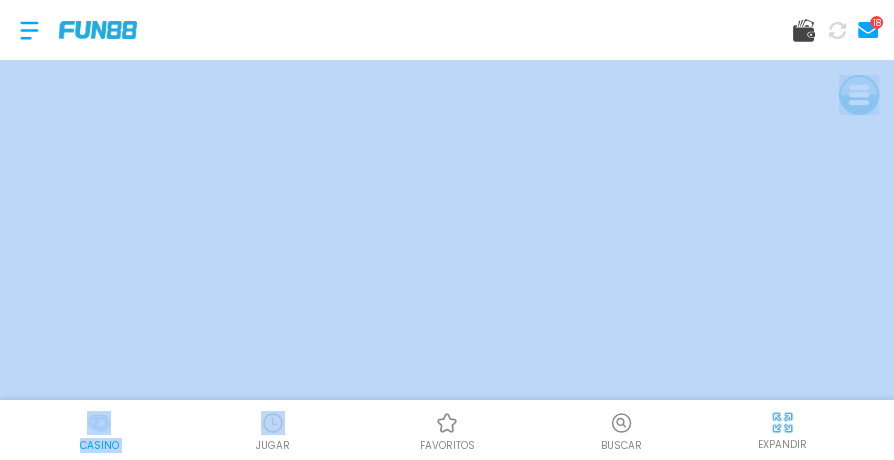 drag, startPoint x: 263, startPoint y: 463, endPoint x: 337, endPoint y: 458, distance: 74.168724 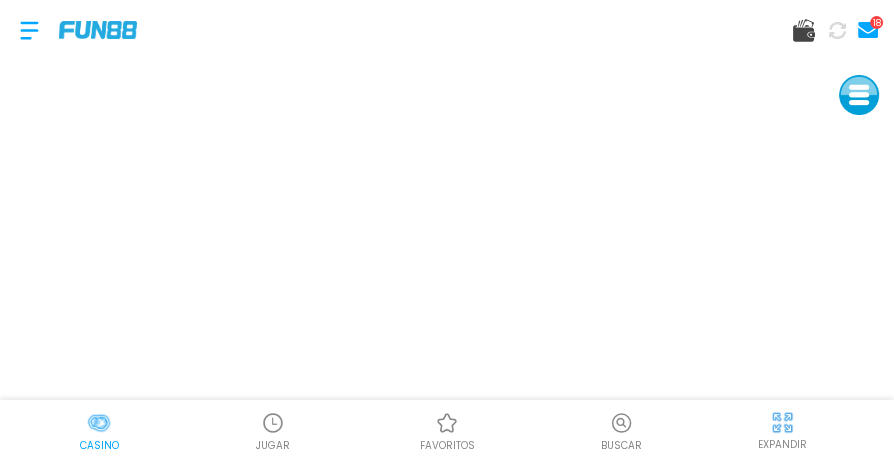 click at bounding box center (29, 30) 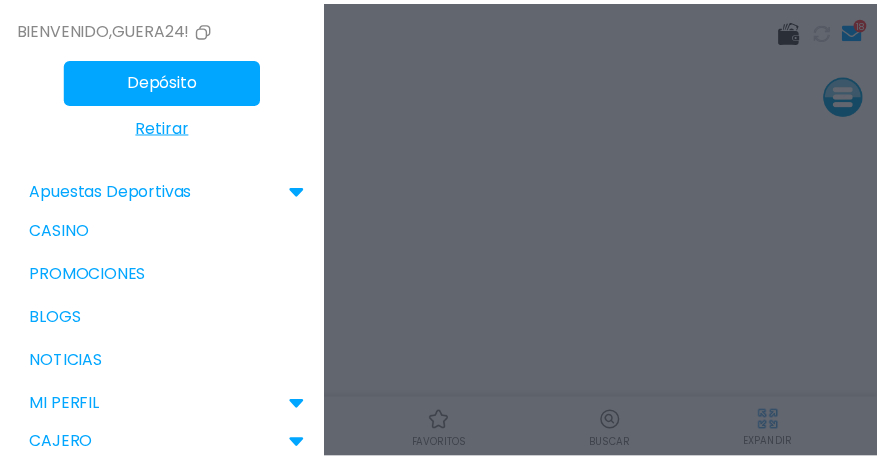 scroll, scrollTop: 462, scrollLeft: 0, axis: vertical 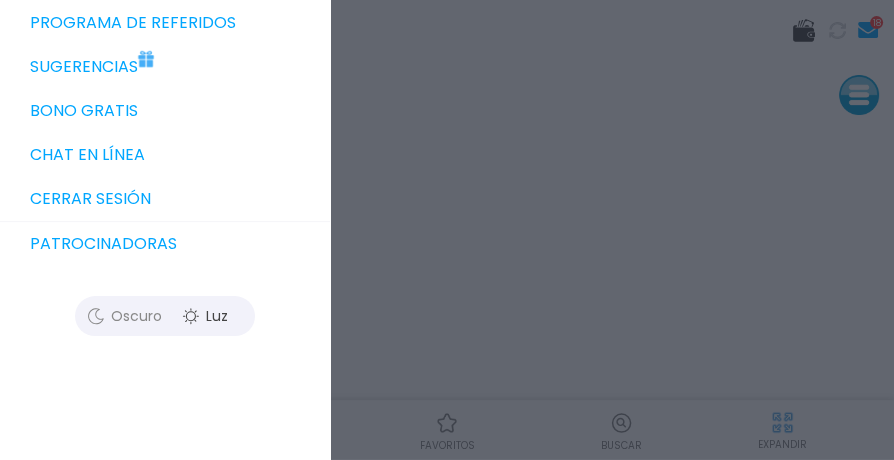 click on "Bono Gratis" at bounding box center (165, 111) 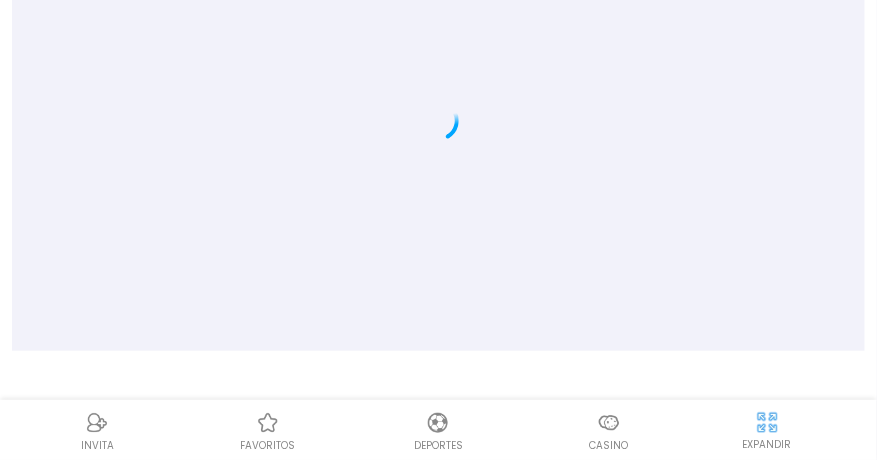 scroll, scrollTop: 103, scrollLeft: 0, axis: vertical 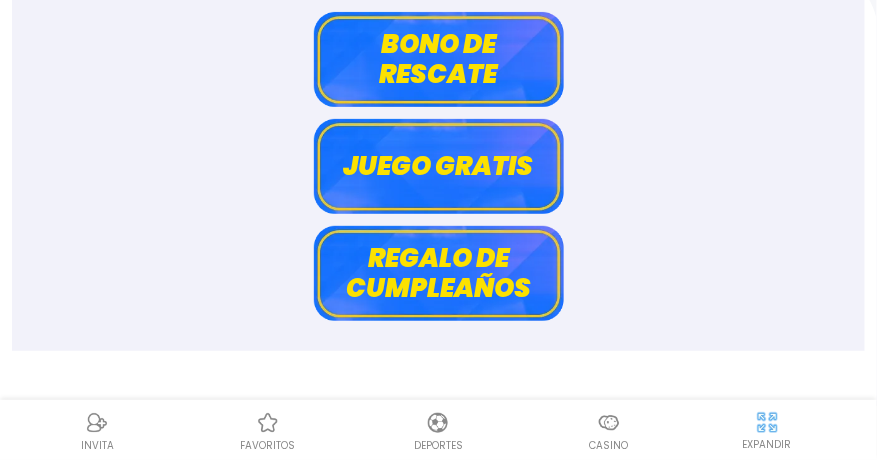 click on "Bono de rescate" at bounding box center [439, 59] 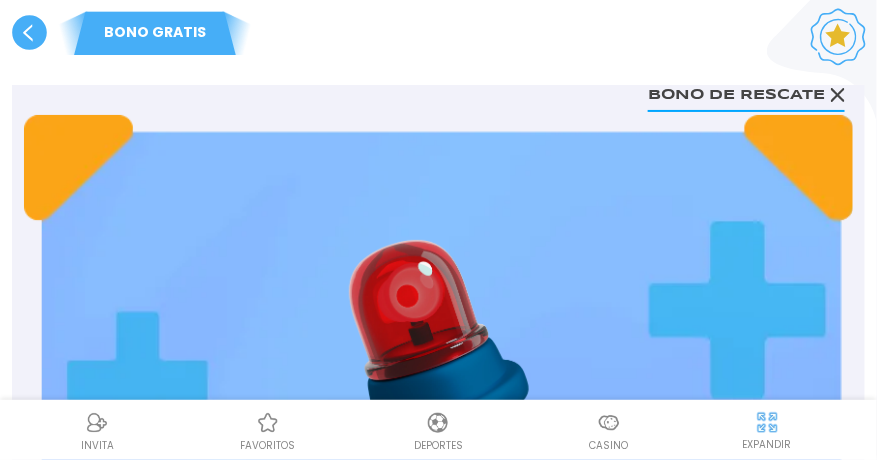 scroll, scrollTop: 1403, scrollLeft: 0, axis: vertical 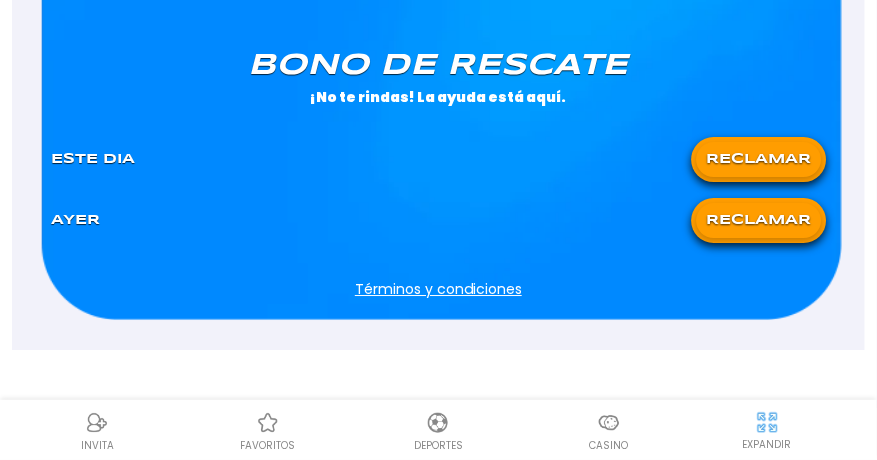 click on "RECLAMAR" at bounding box center (758, 159) 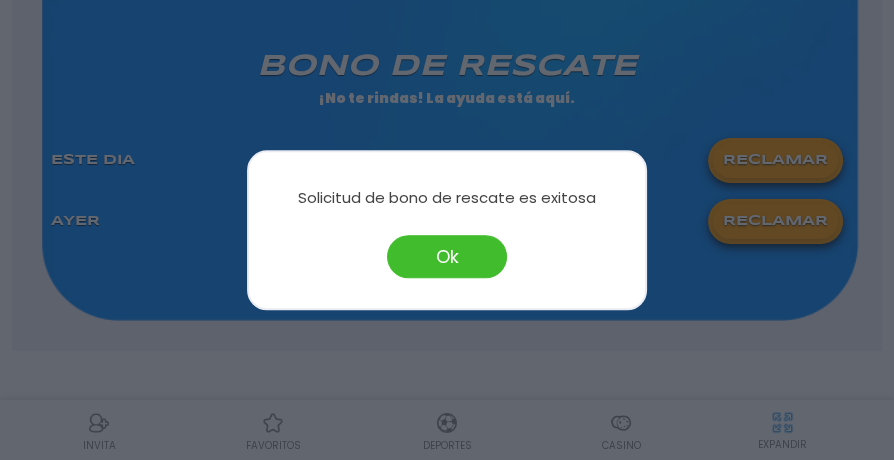 click at bounding box center (447, 230) 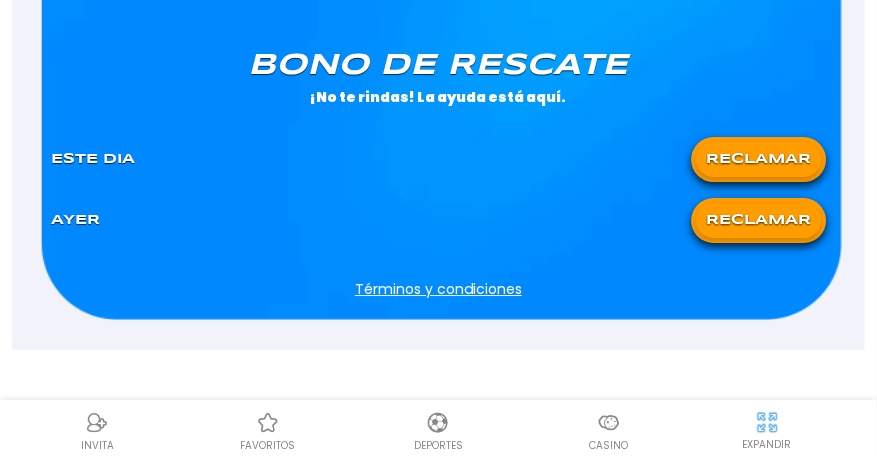 click on "favoritos" at bounding box center (267, 445) 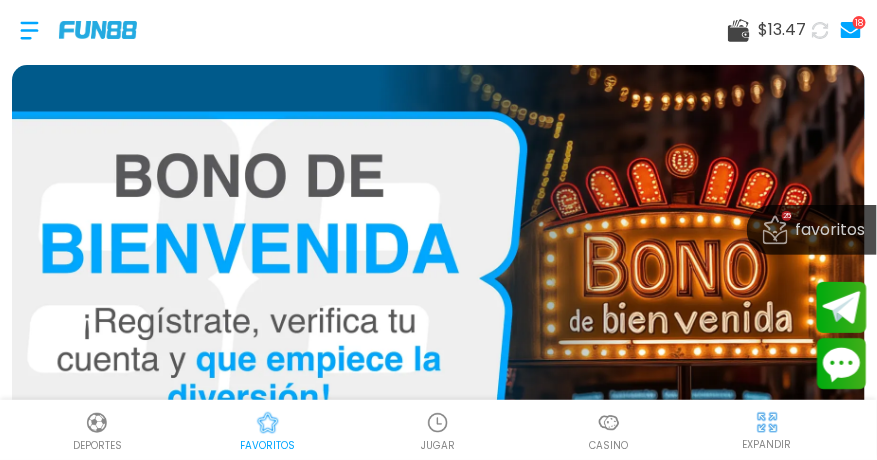 scroll, scrollTop: 0, scrollLeft: 0, axis: both 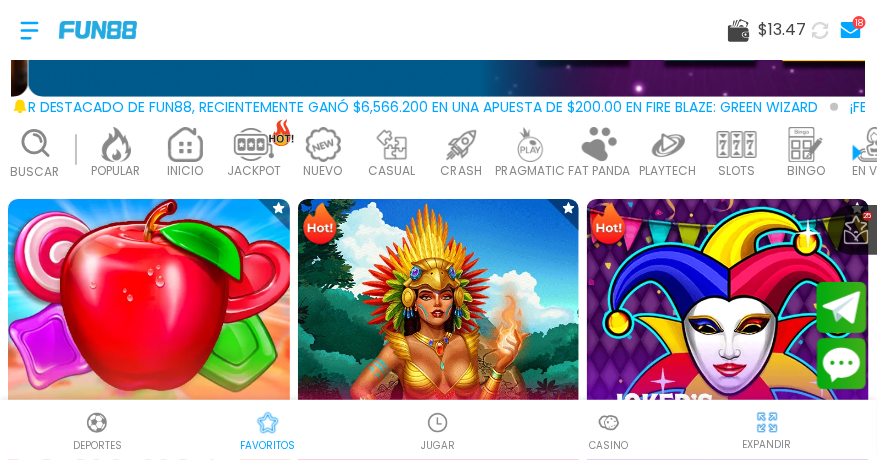 click at bounding box center [149, 340] 